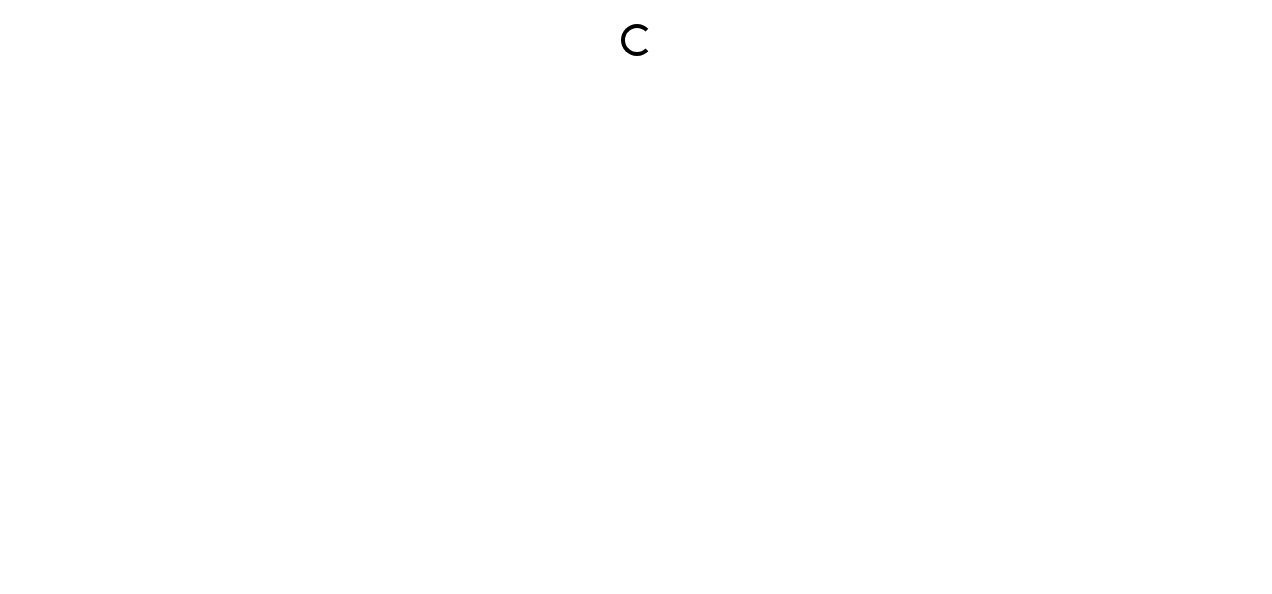 scroll, scrollTop: 0, scrollLeft: 0, axis: both 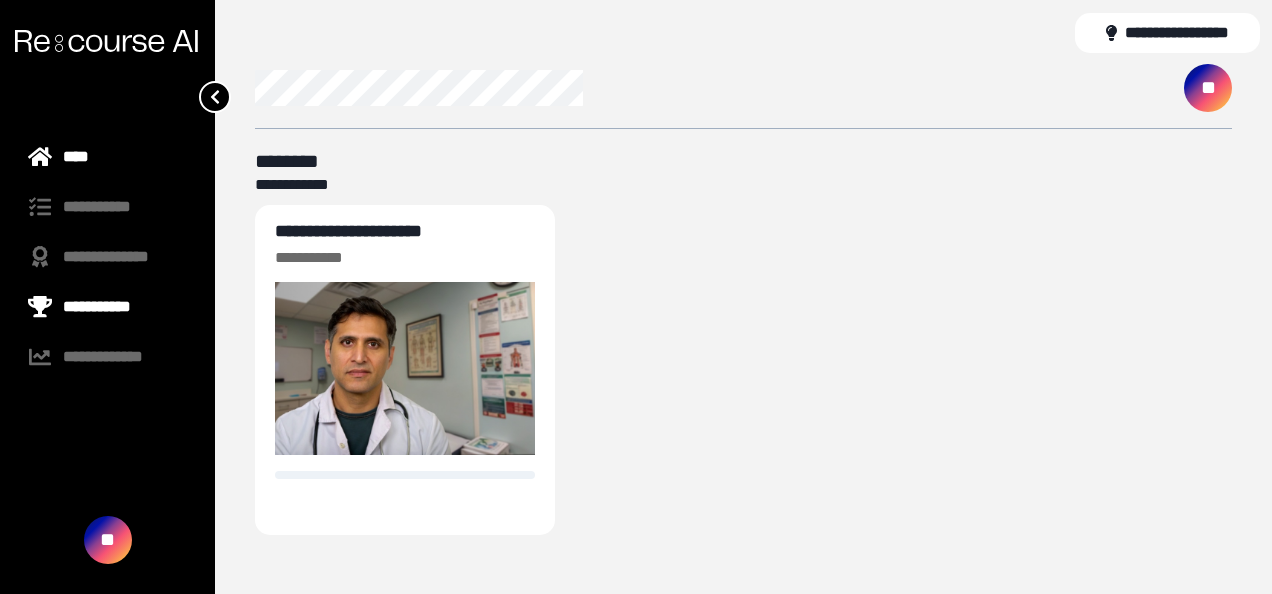 click on "**********" at bounding box center (107, 307) 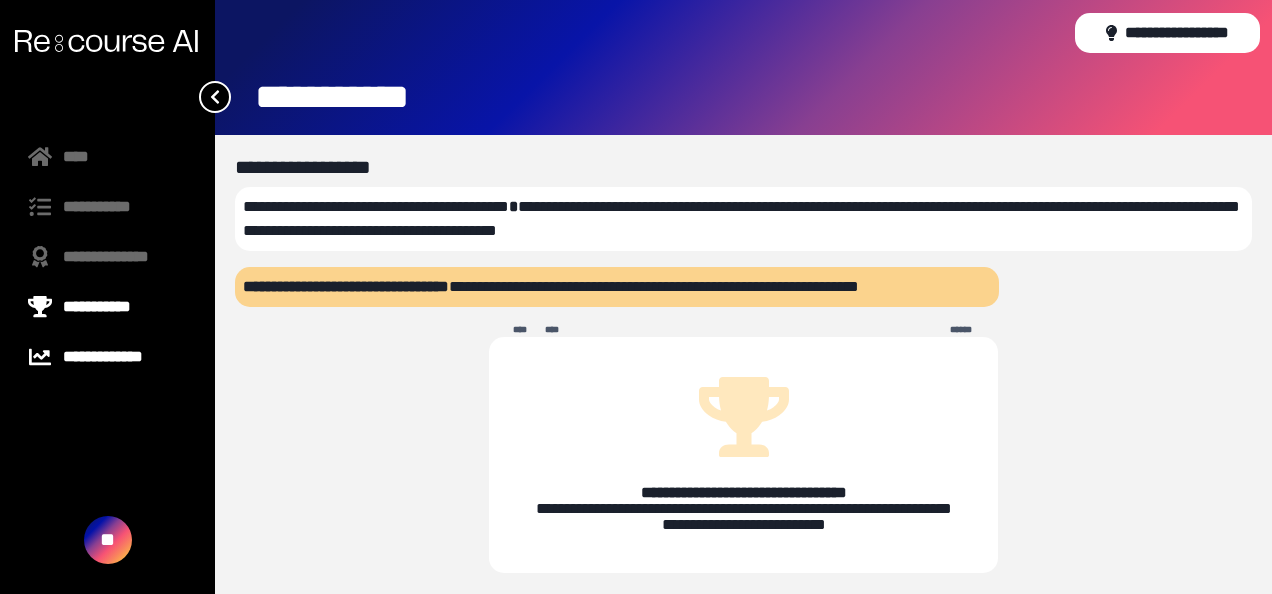 click on "**********" at bounding box center [107, 357] 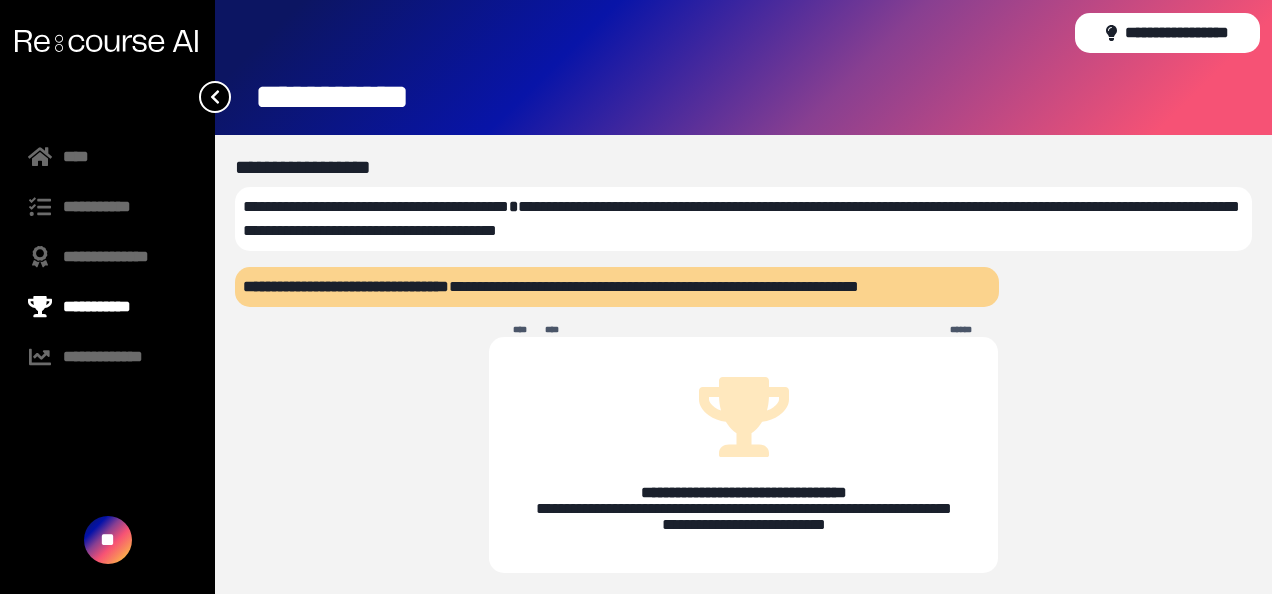click at bounding box center [107, 444] 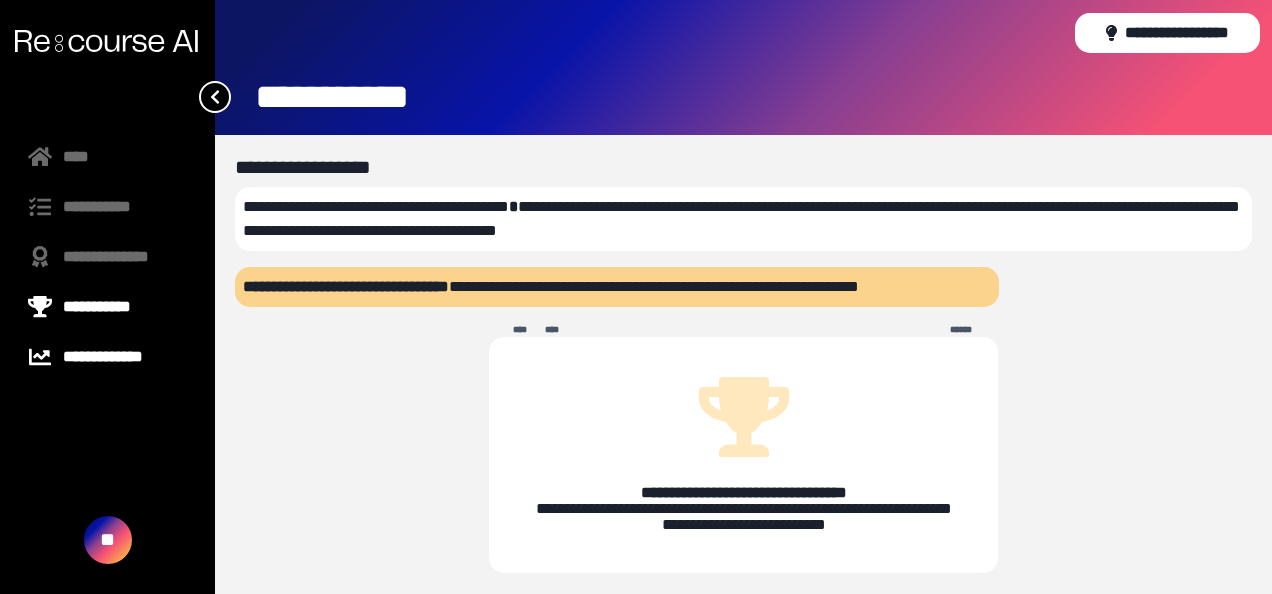 click on "**********" at bounding box center [107, 357] 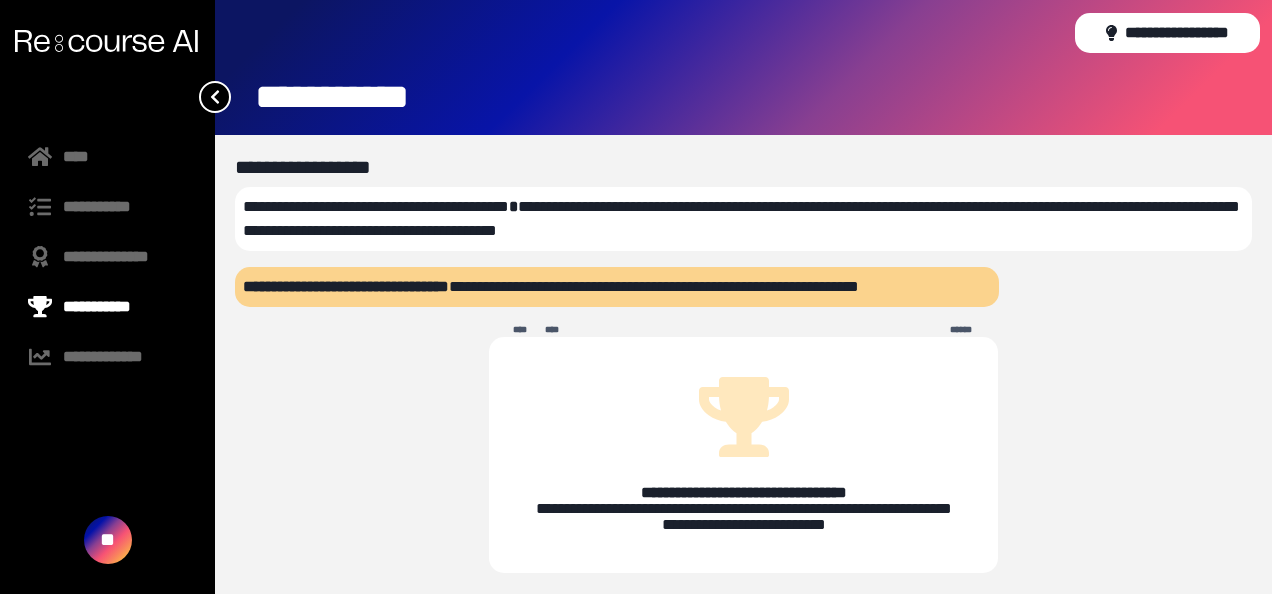 scroll, scrollTop: 0, scrollLeft: 0, axis: both 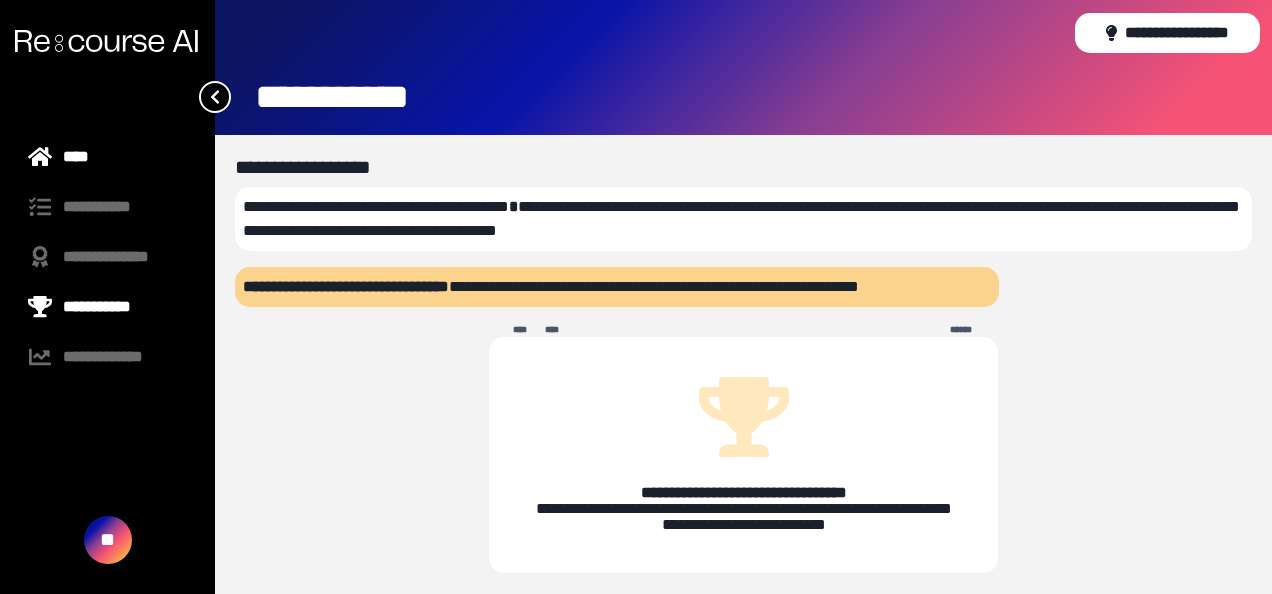 click on "****" at bounding box center [107, 157] 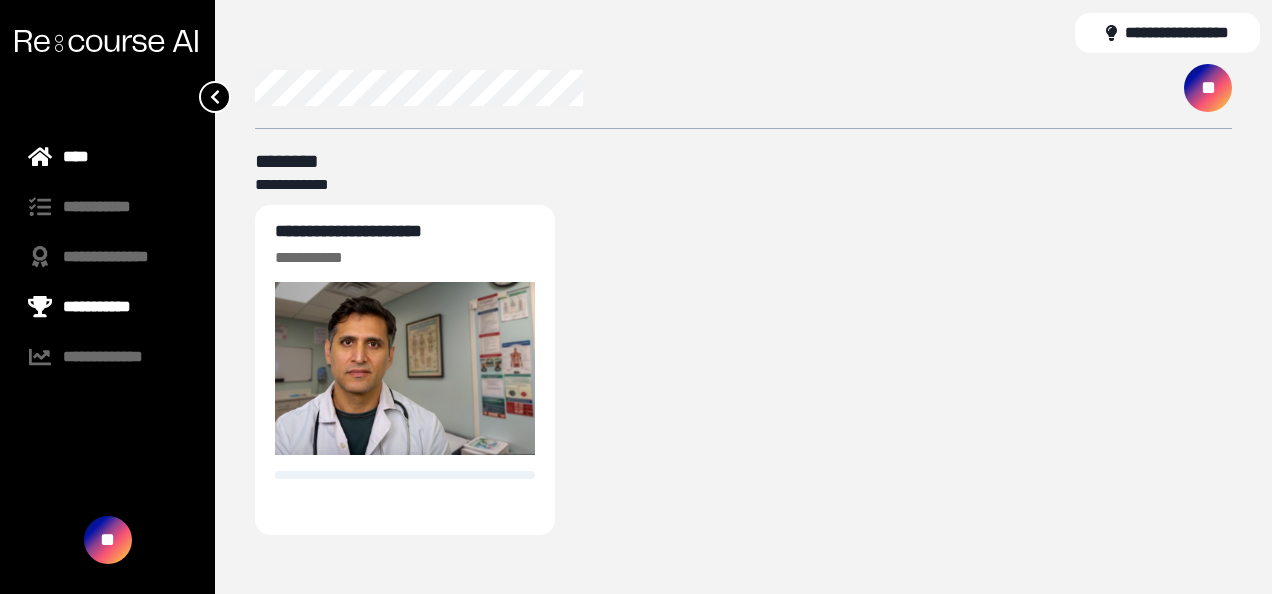 click on "**********" at bounding box center (107, 307) 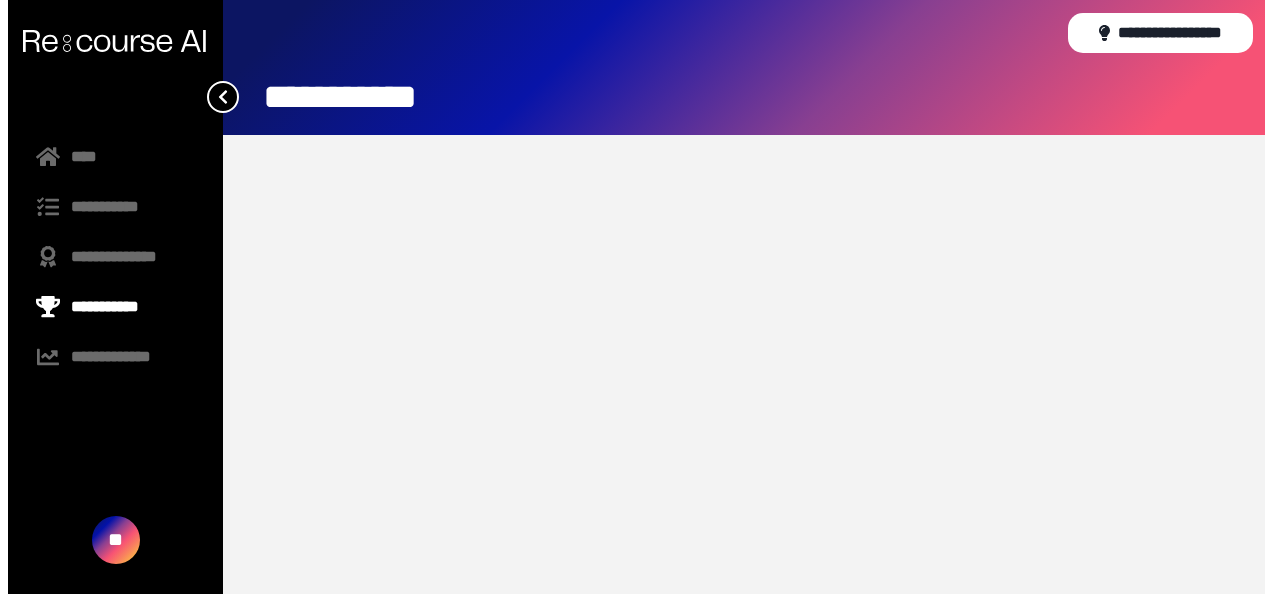 scroll, scrollTop: 0, scrollLeft: 0, axis: both 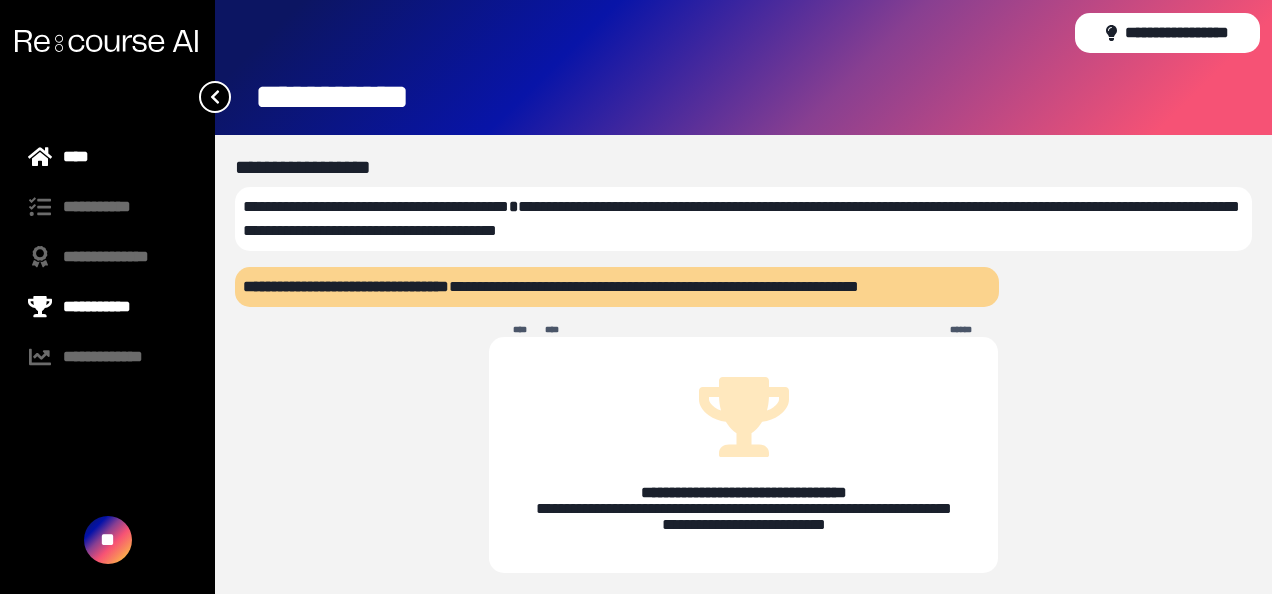 click on "****" at bounding box center [107, 157] 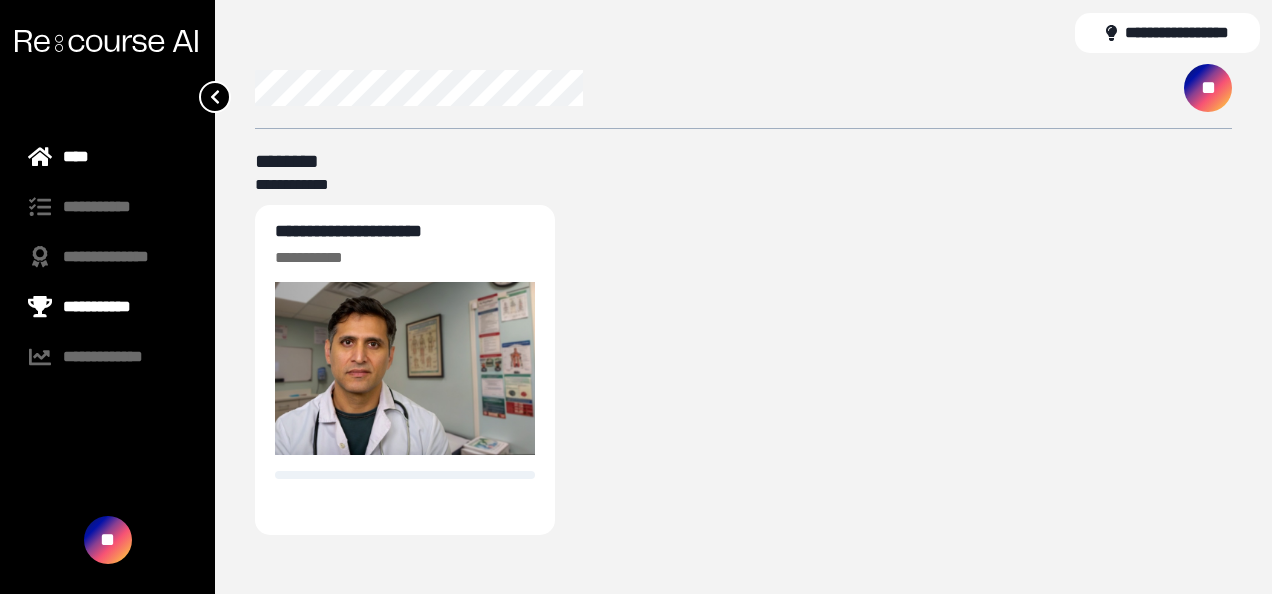 click on "**********" at bounding box center (107, 307) 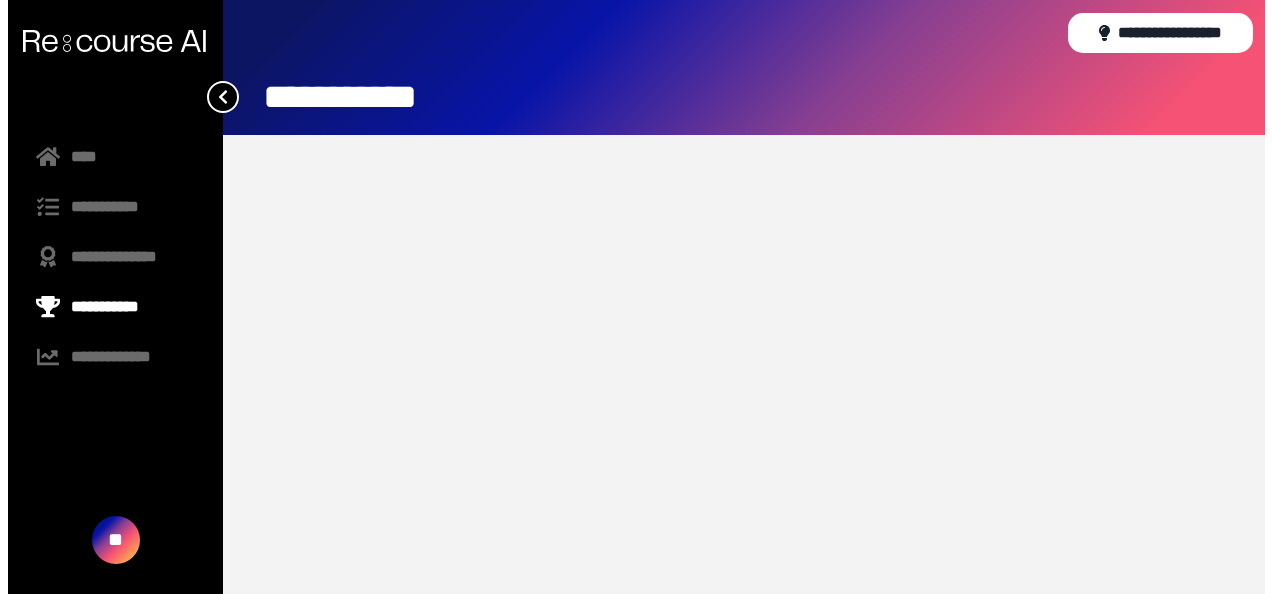 scroll, scrollTop: 0, scrollLeft: 0, axis: both 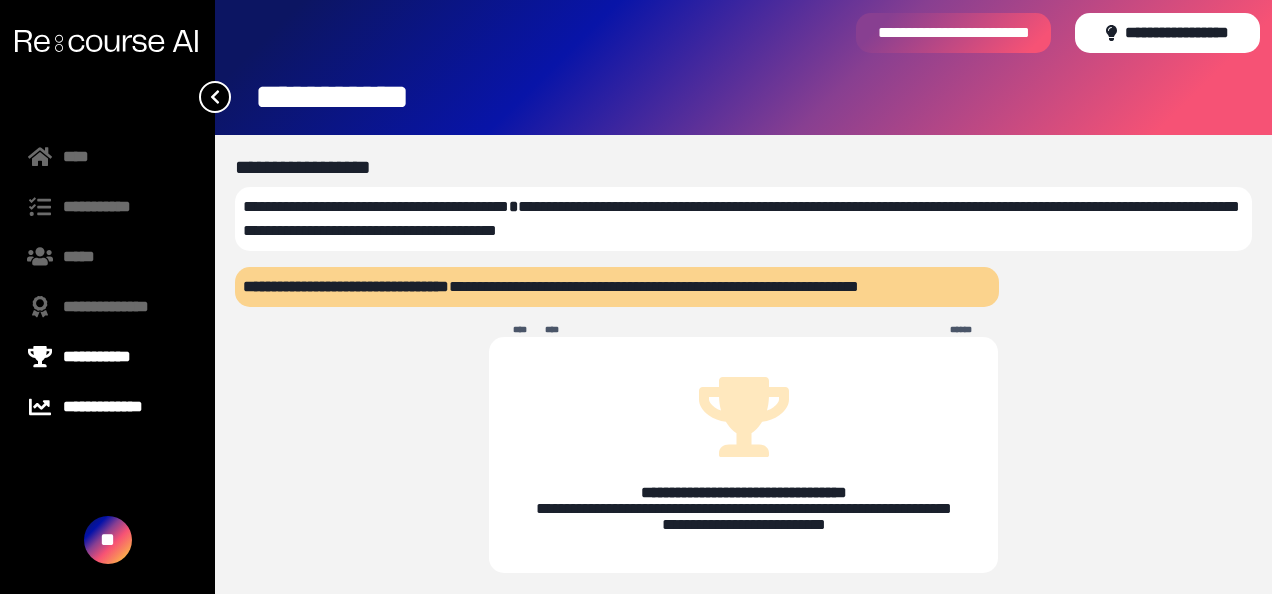 click on "**********" at bounding box center (107, 407) 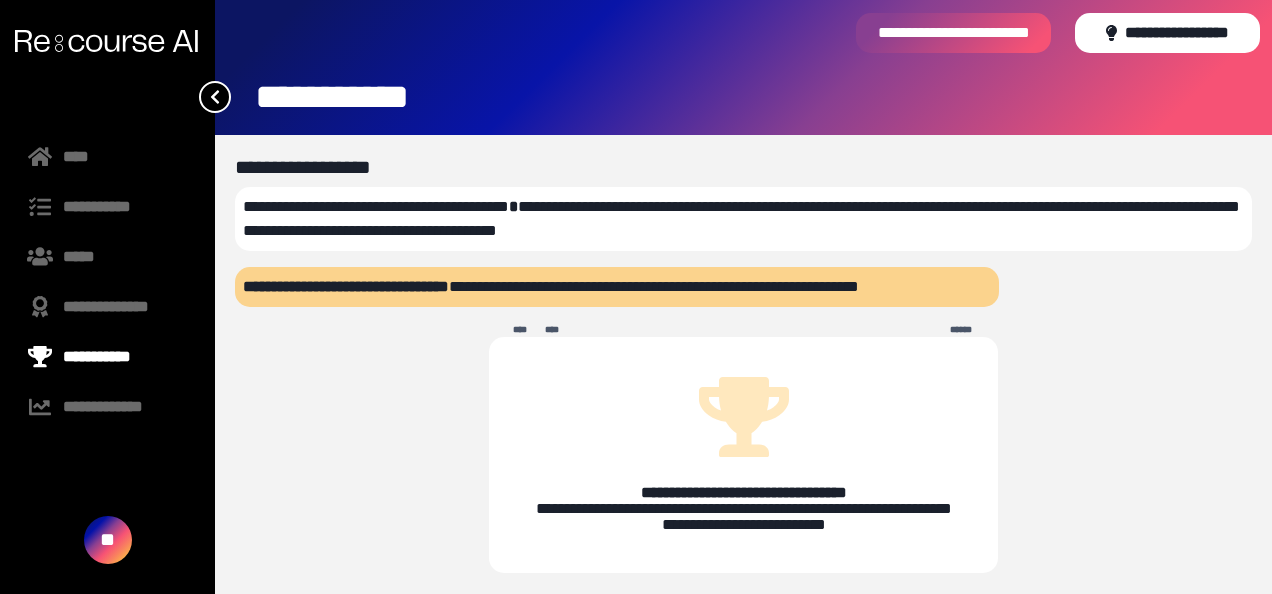 click on "**********" at bounding box center (107, 282) 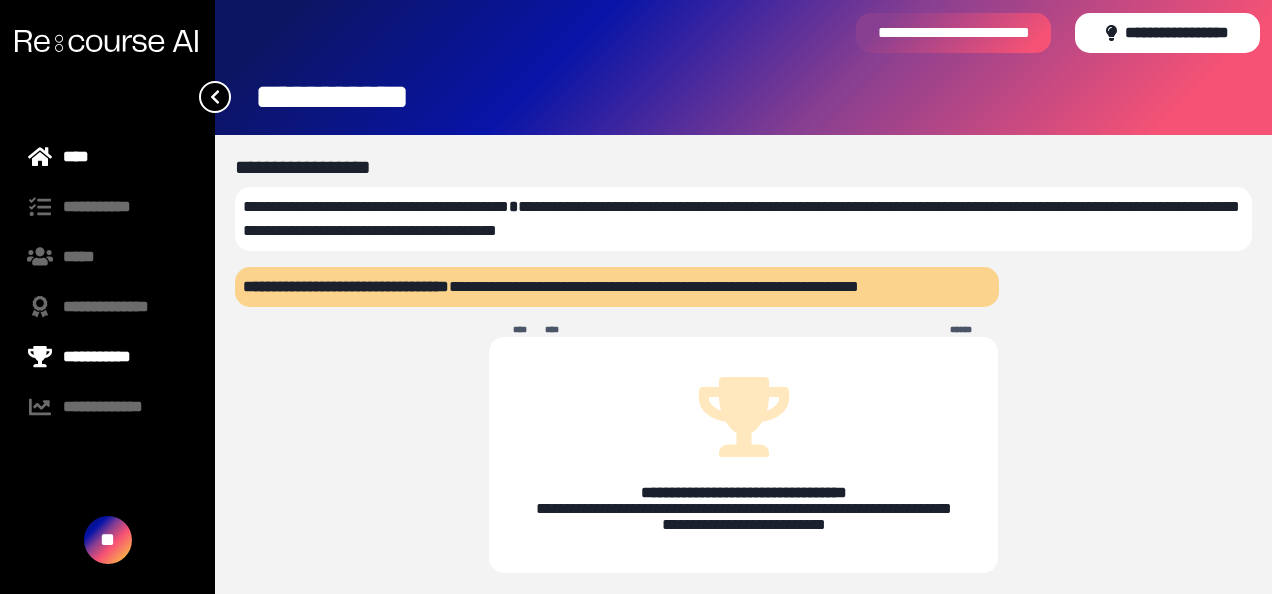 click on "****" at bounding box center (107, 157) 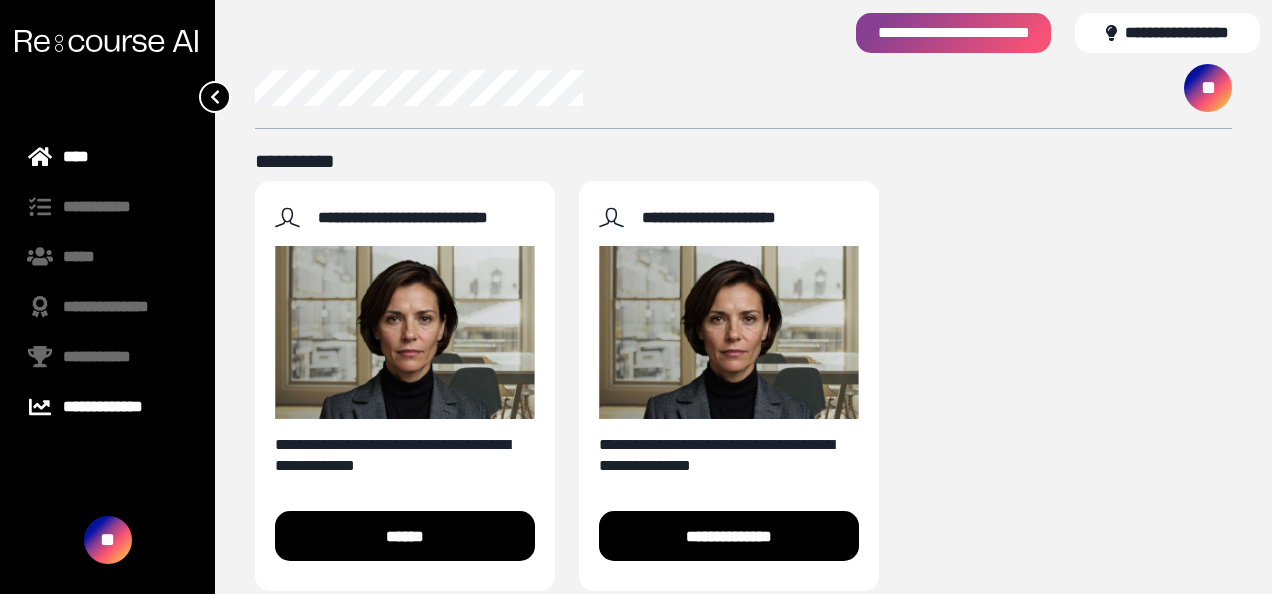 click on "**********" at bounding box center (107, 407) 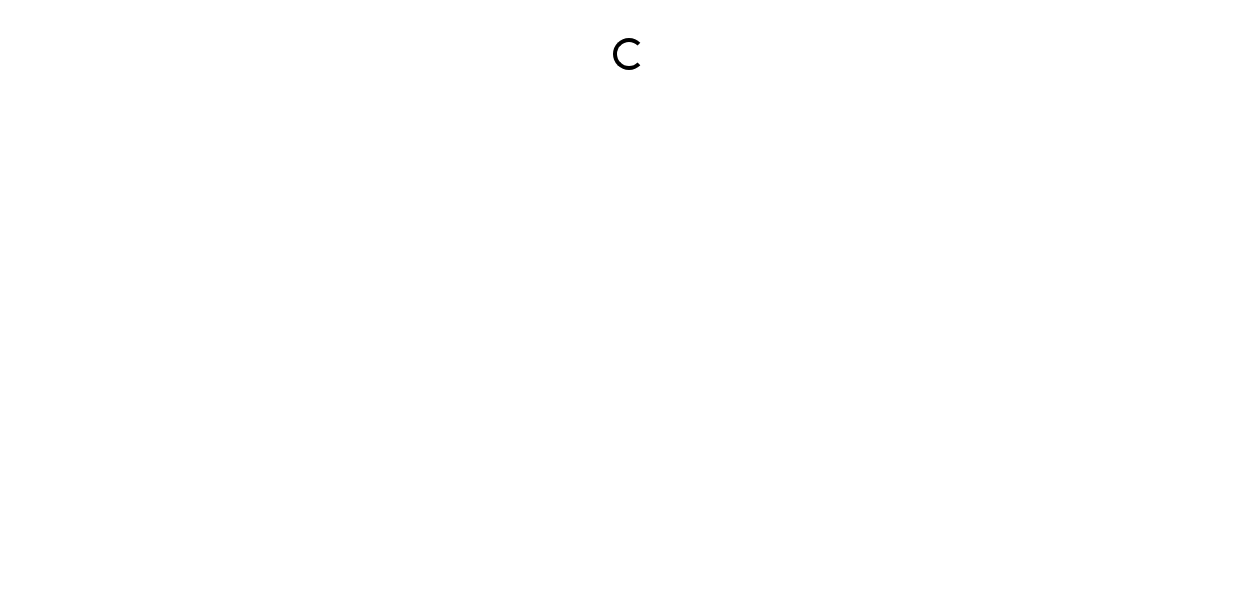 scroll, scrollTop: 0, scrollLeft: 0, axis: both 